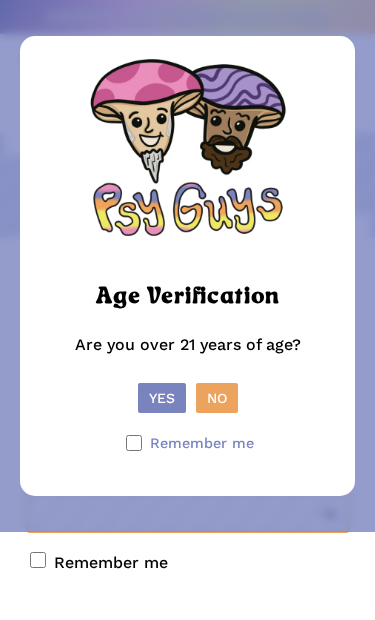 scroll, scrollTop: 23, scrollLeft: 0, axis: vertical 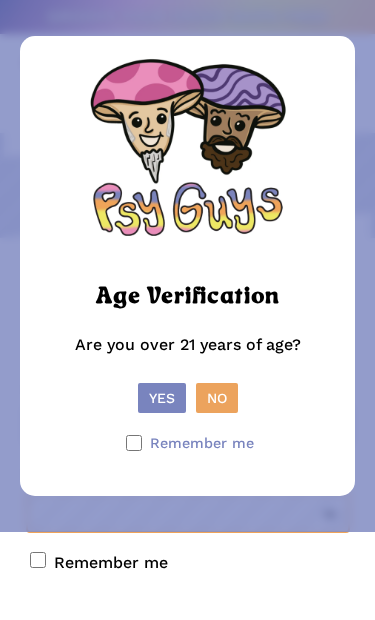 type on "**********" 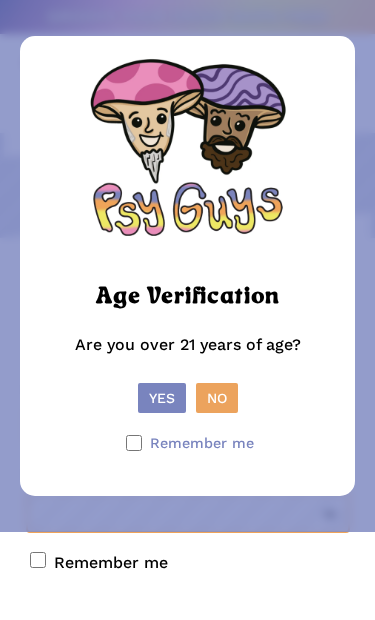click on "Log in" at bounding box center (188, 650) 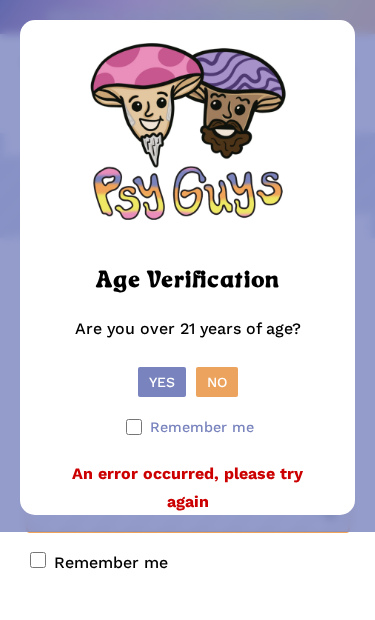 click on "Yes" at bounding box center [162, 382] 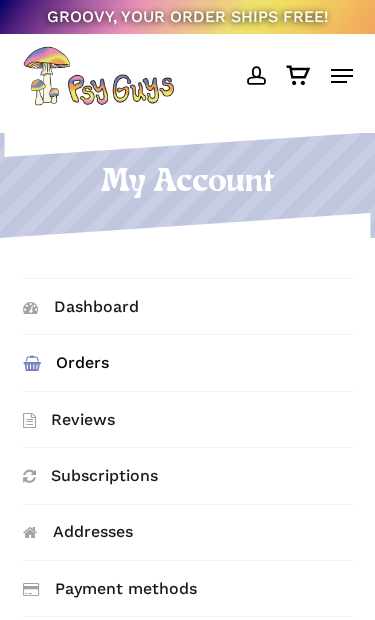 scroll, scrollTop: 0, scrollLeft: 0, axis: both 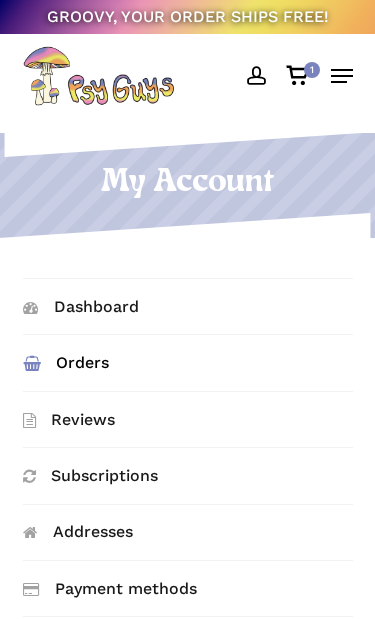 click at bounding box center [298, 76] 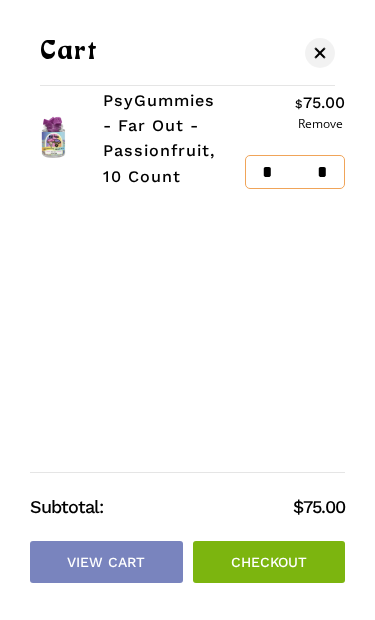 click on "Close Cart" at bounding box center (320, 52) 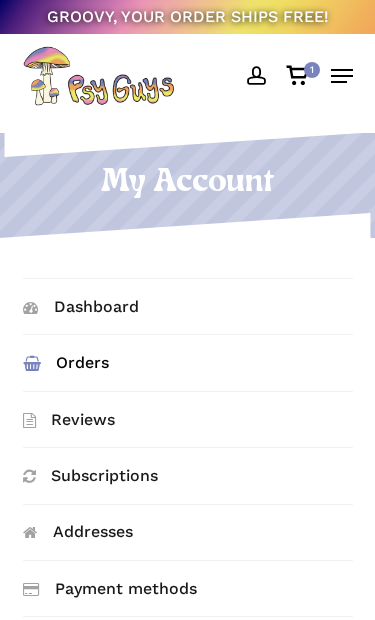 click on "Orders" at bounding box center [188, 362] 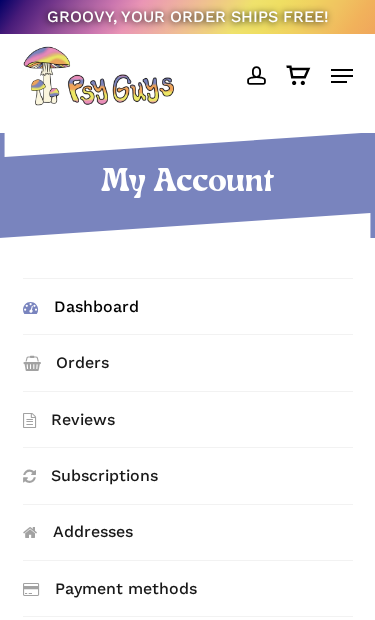 scroll, scrollTop: 0, scrollLeft: 0, axis: both 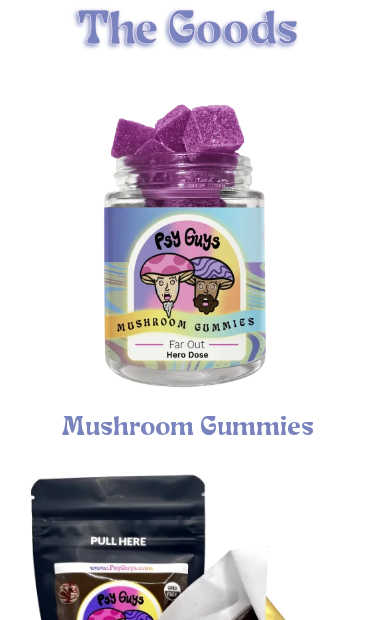 click at bounding box center (188, 250) 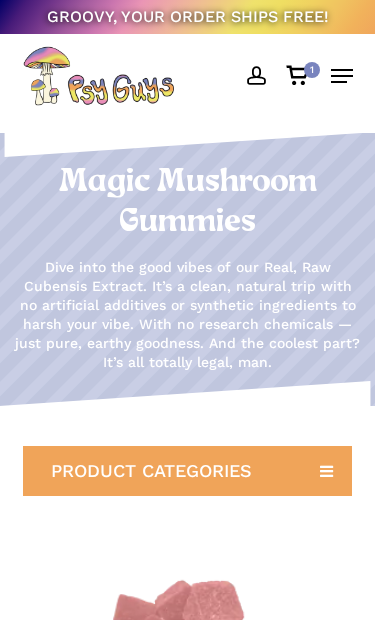 scroll, scrollTop: 0, scrollLeft: 0, axis: both 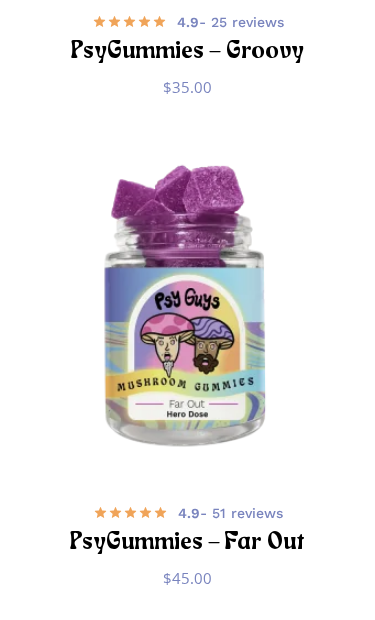 click at bounding box center [188, 310] 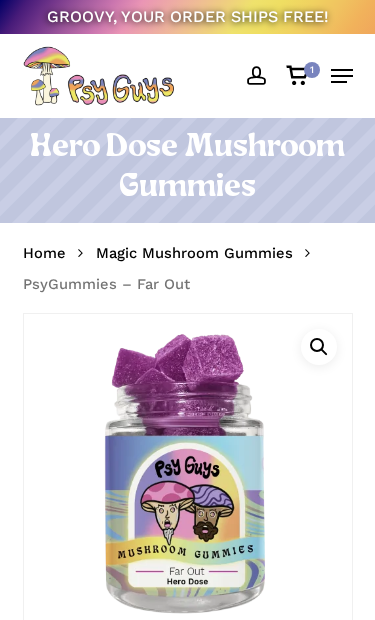scroll, scrollTop: 0, scrollLeft: 0, axis: both 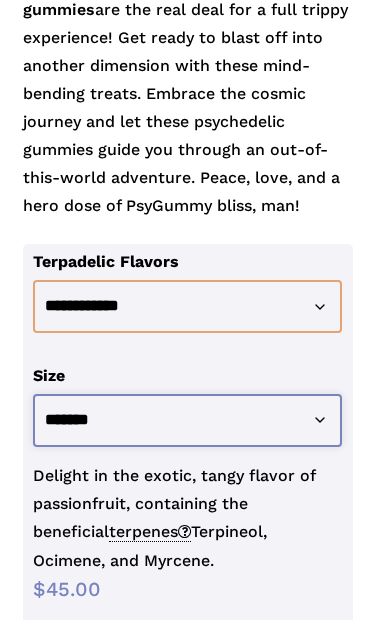 click on "**********" 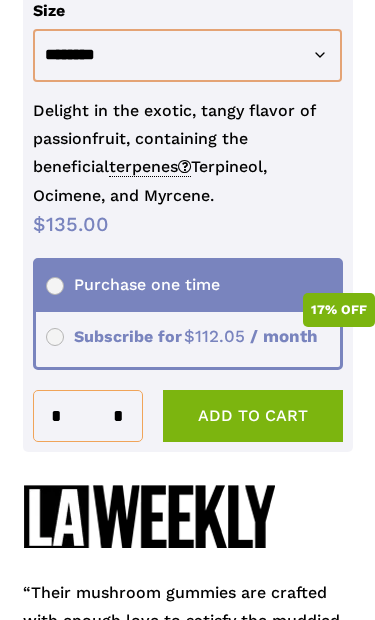 scroll, scrollTop: 1334, scrollLeft: 0, axis: vertical 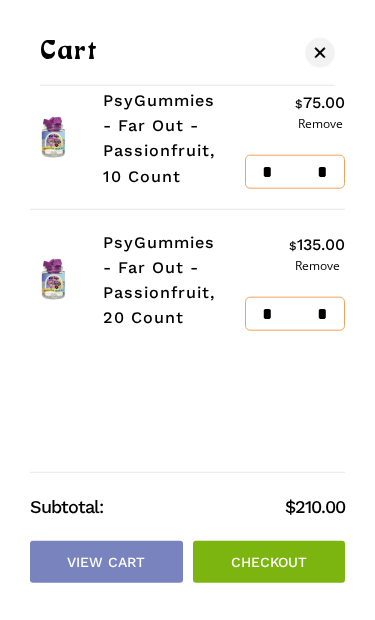 click on "*" at bounding box center (262, 172) 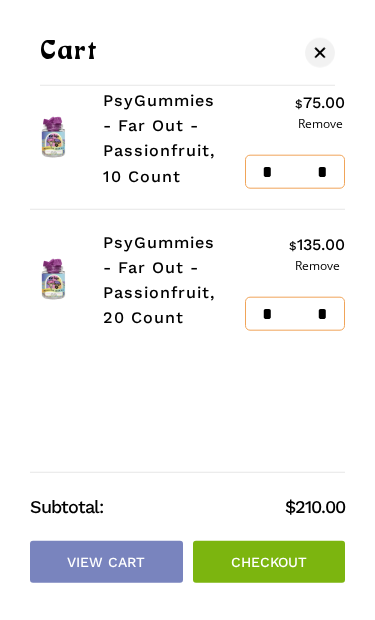 click on "Remove" at bounding box center [320, 124] 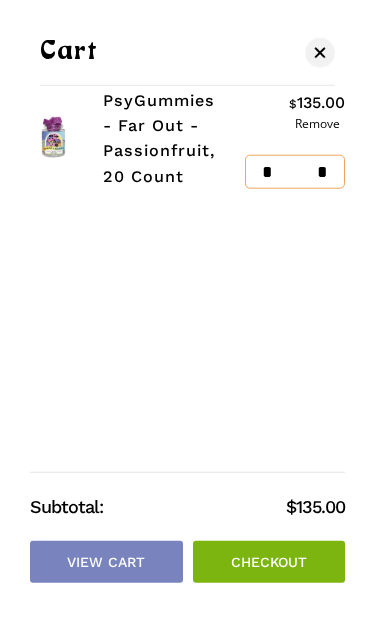click on "Checkout" at bounding box center [269, 562] 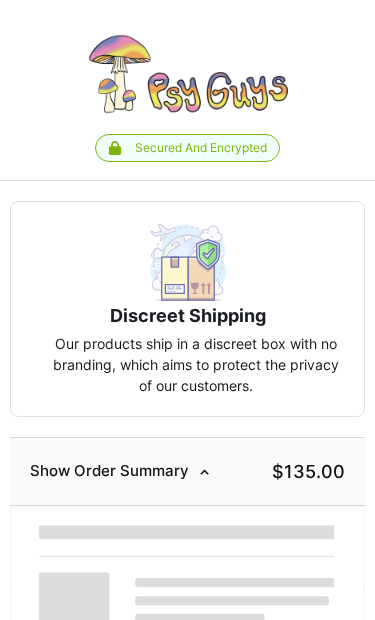 select on "**" 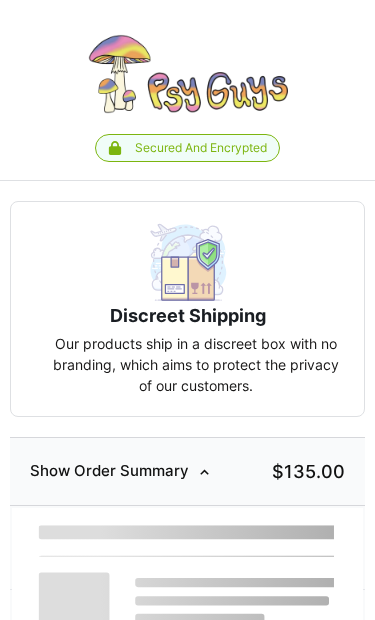scroll, scrollTop: 0, scrollLeft: 0, axis: both 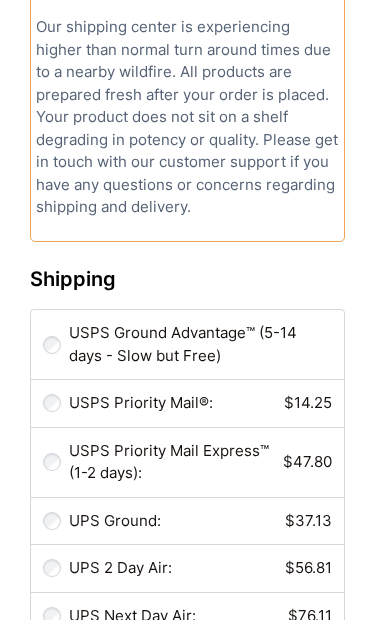 click on "USPS Priority Mail®:  $ 14.25" at bounding box center (201, 403) 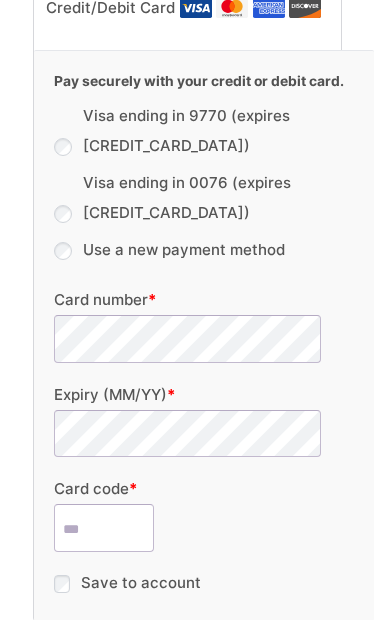 scroll, scrollTop: 2971, scrollLeft: 0, axis: vertical 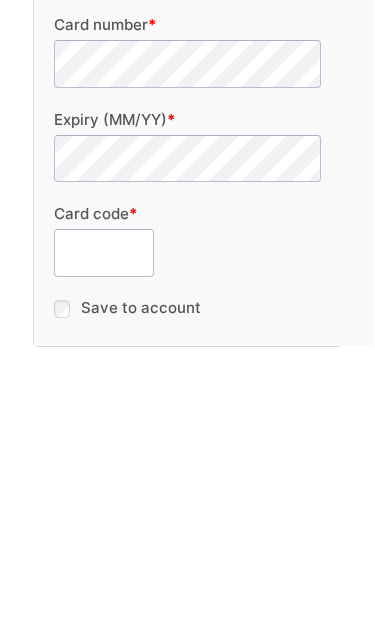 click on "Card code  *" at bounding box center (104, 527) 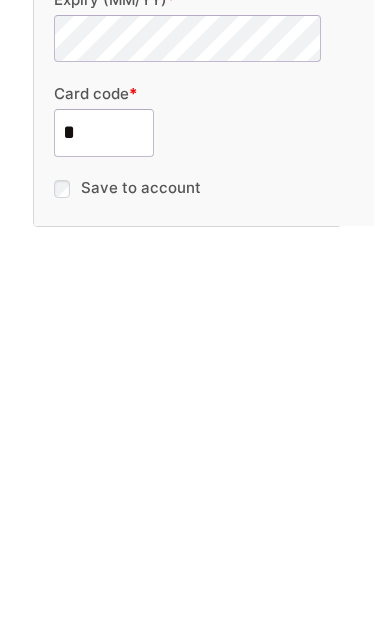 scroll, scrollTop: 3043, scrollLeft: 0, axis: vertical 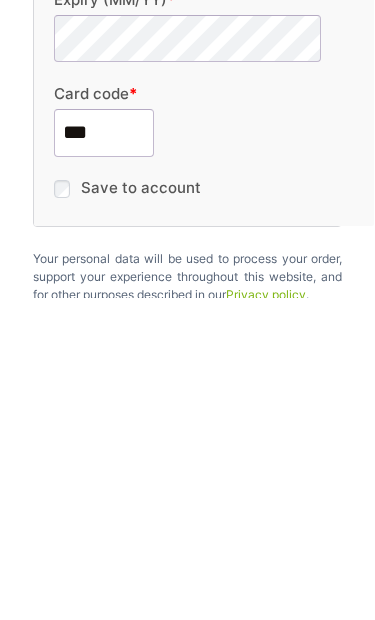 type on "***" 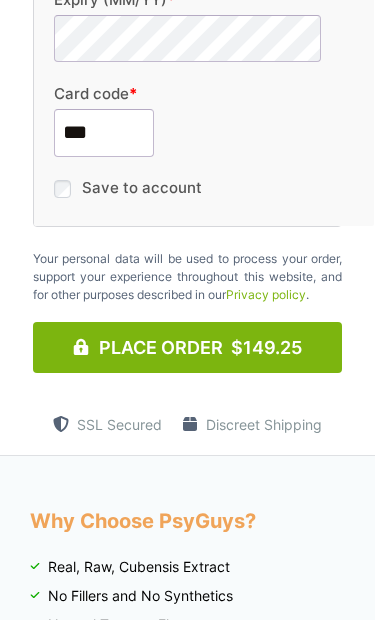 click on "Place Order  $149.25" at bounding box center (187, 347) 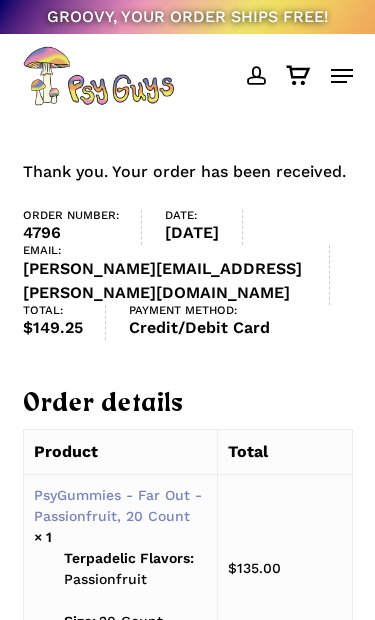 scroll, scrollTop: 0, scrollLeft: 0, axis: both 